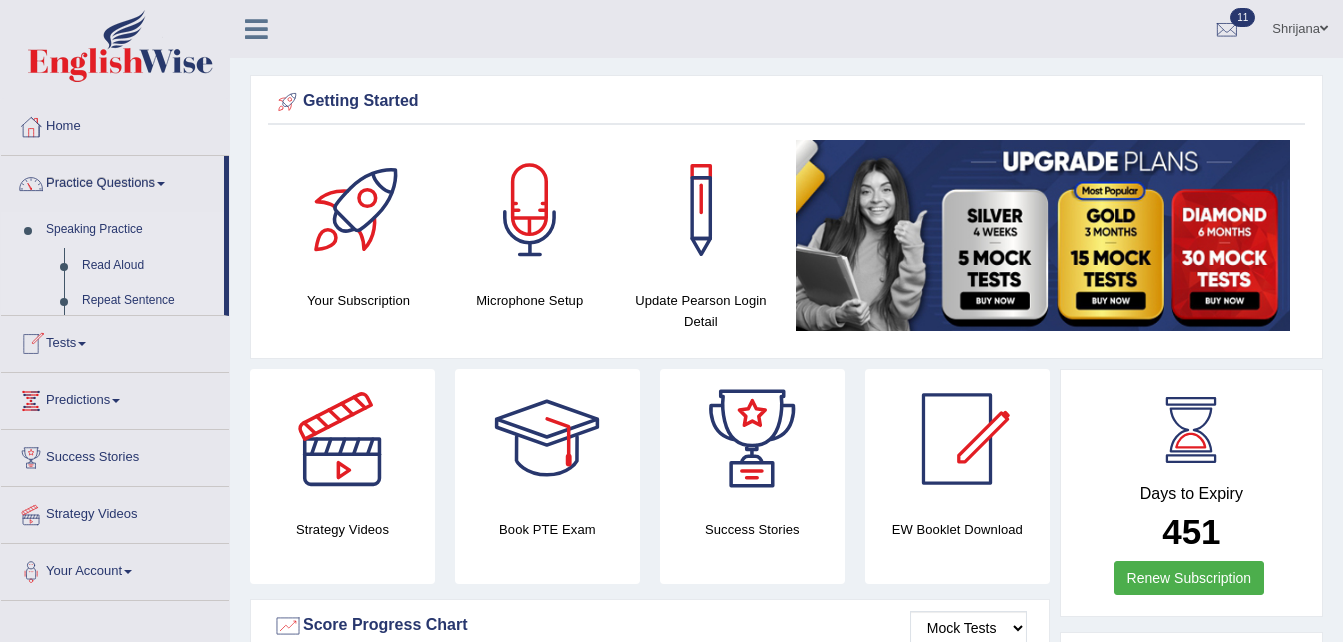 scroll, scrollTop: 0, scrollLeft: 0, axis: both 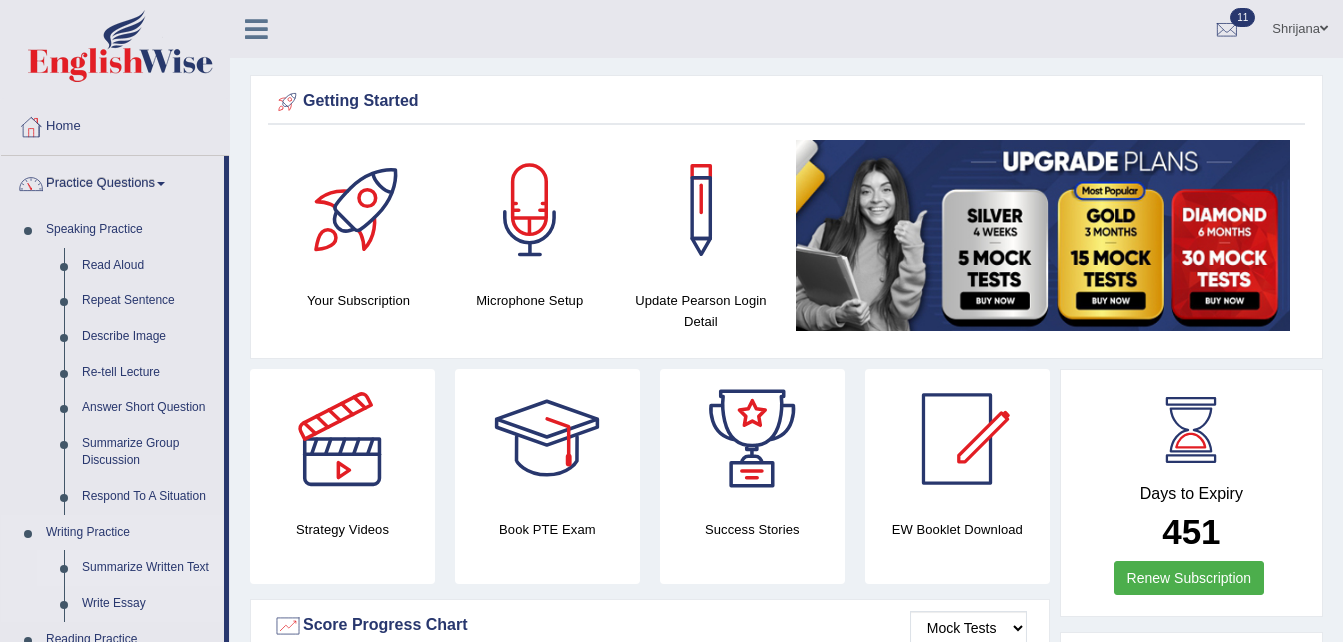 click on "Summarize Written Text" at bounding box center [148, 568] 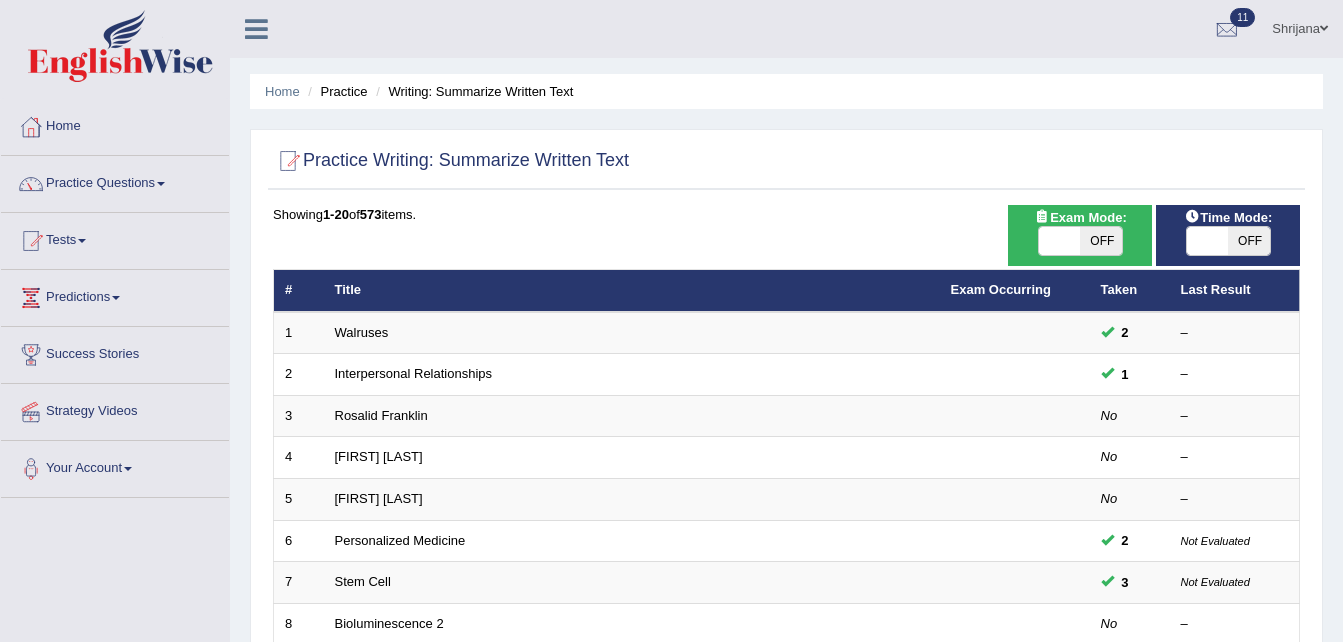 scroll, scrollTop: 0, scrollLeft: 0, axis: both 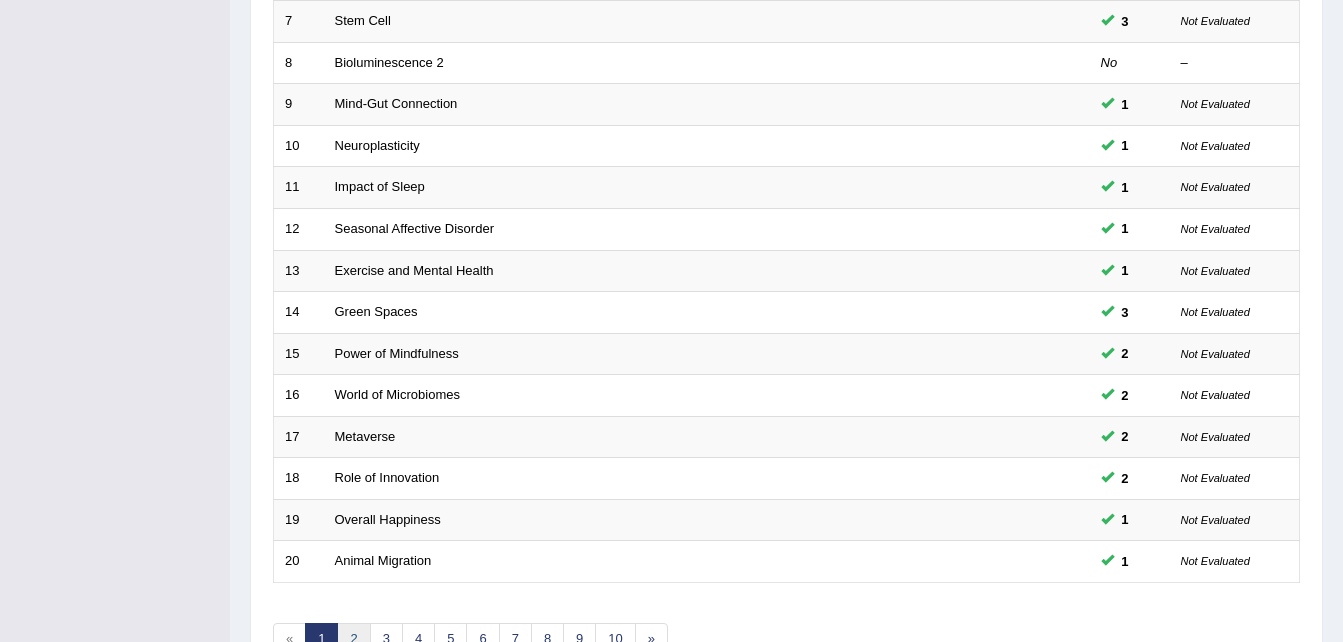 click on "2" at bounding box center [353, 639] 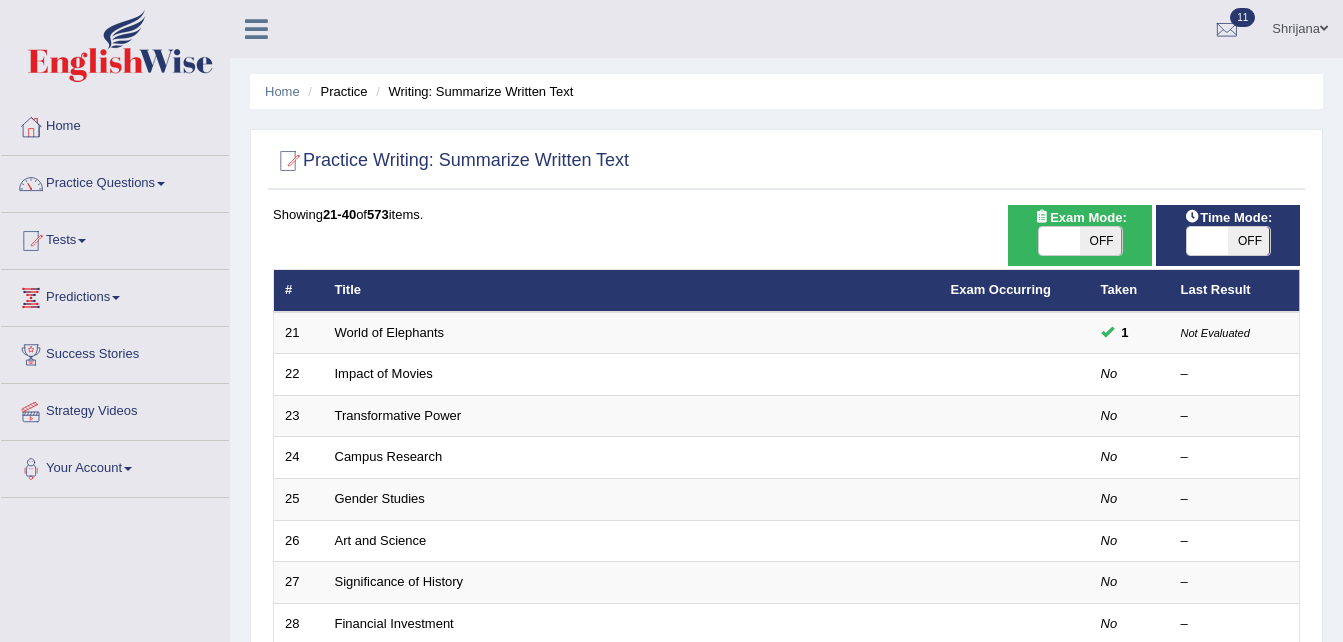 scroll, scrollTop: 561, scrollLeft: 0, axis: vertical 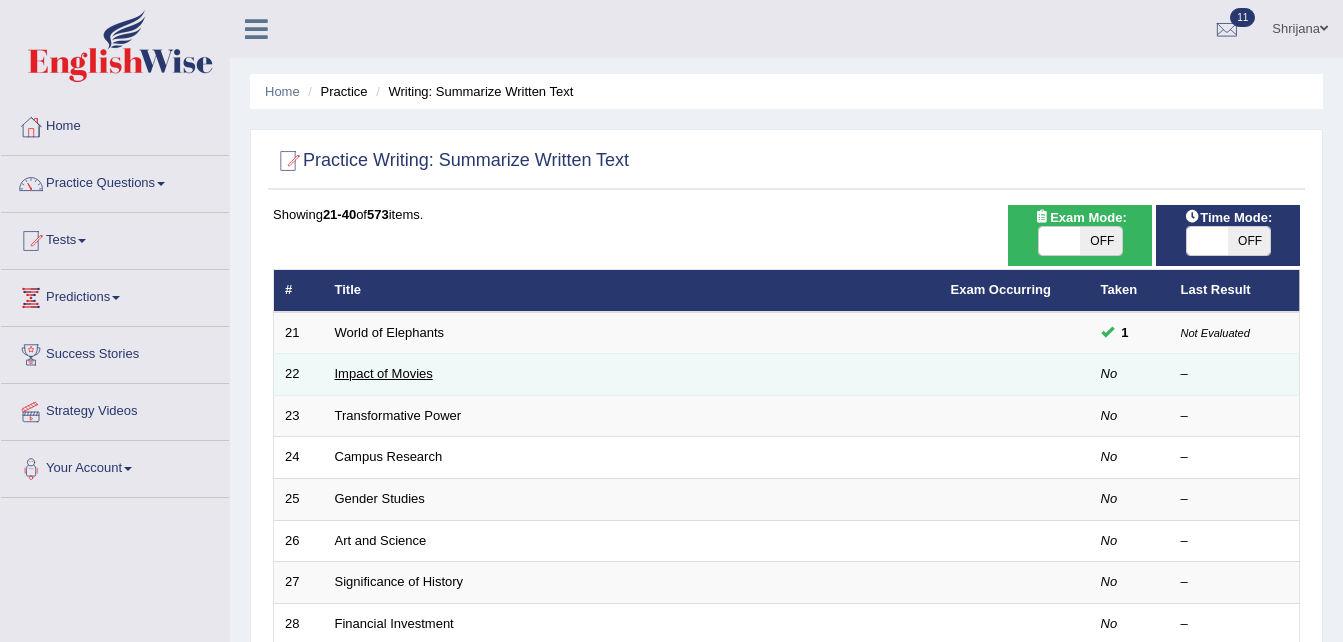 click on "Impact of Movies" at bounding box center [384, 373] 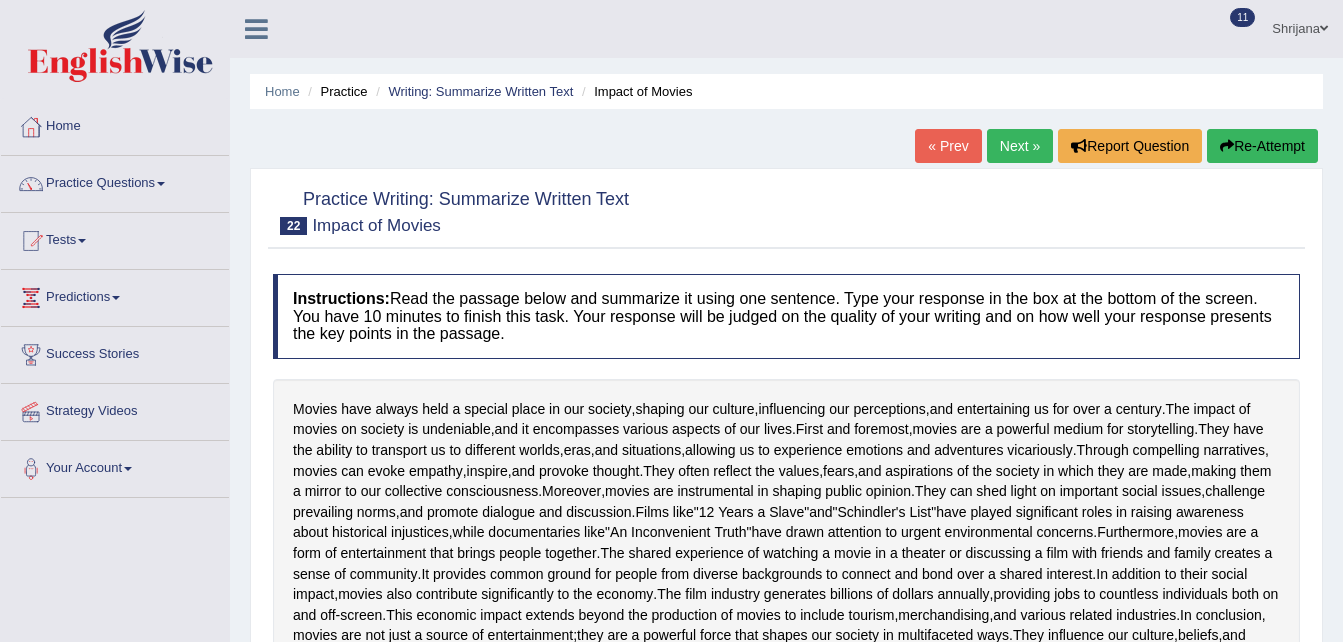 scroll, scrollTop: 119, scrollLeft: 0, axis: vertical 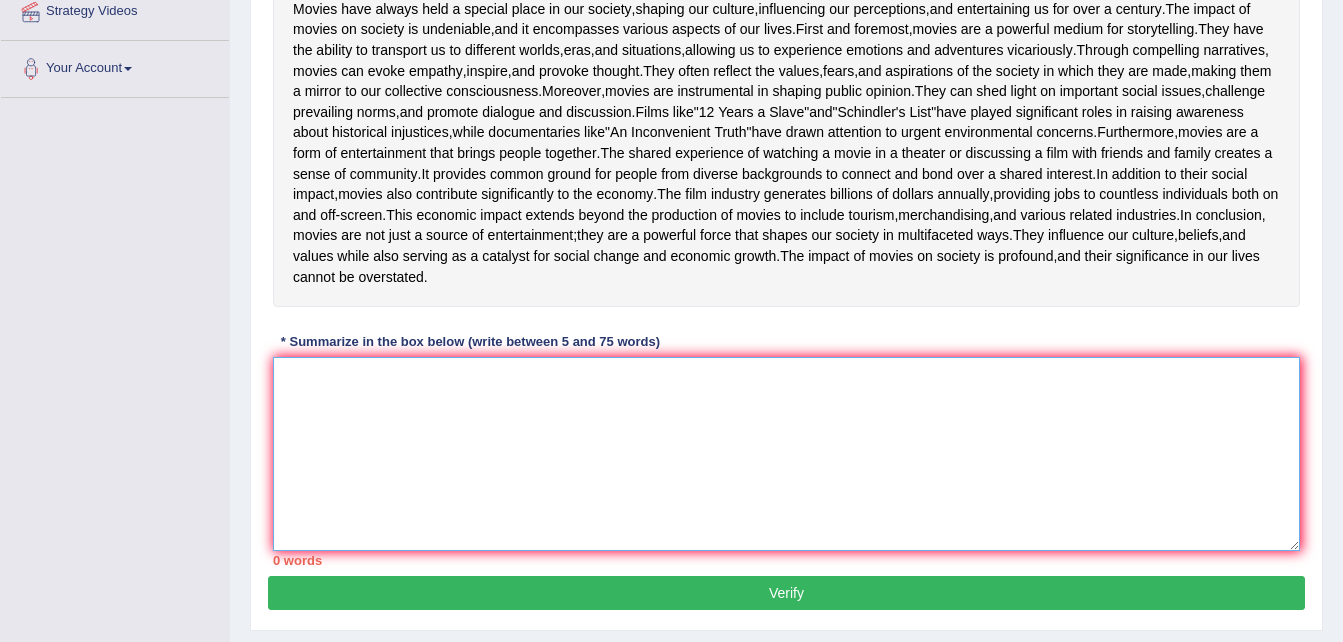 click at bounding box center (786, 454) 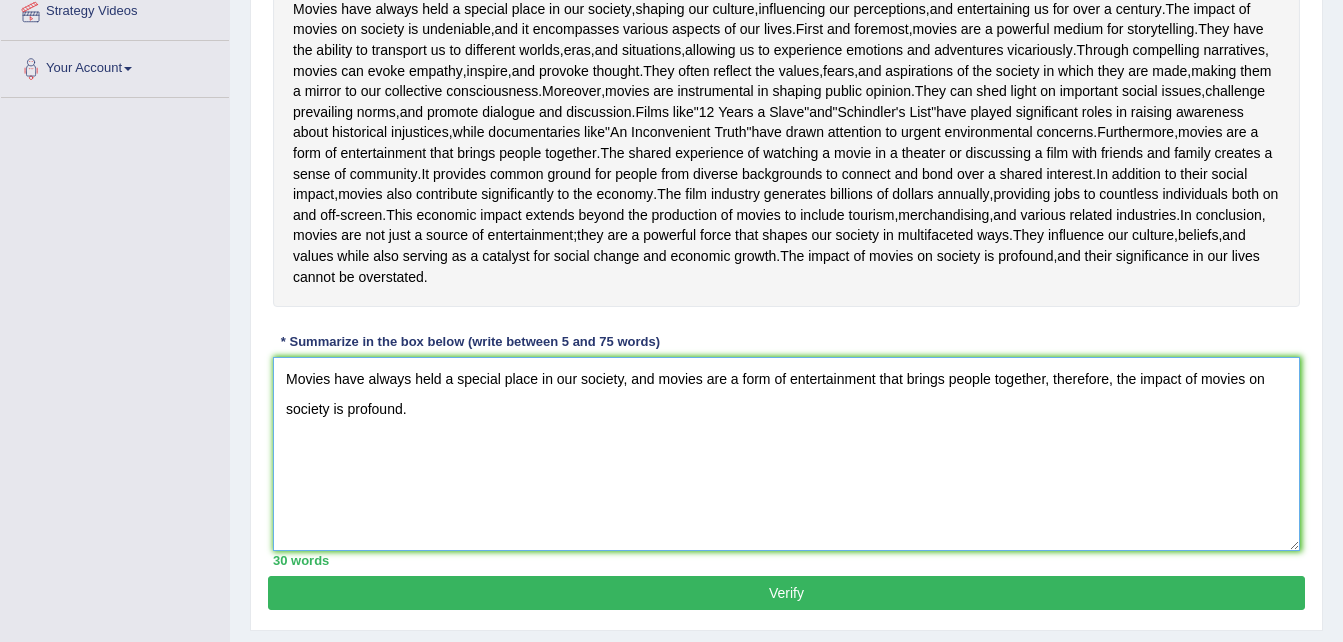 scroll, scrollTop: 598, scrollLeft: 0, axis: vertical 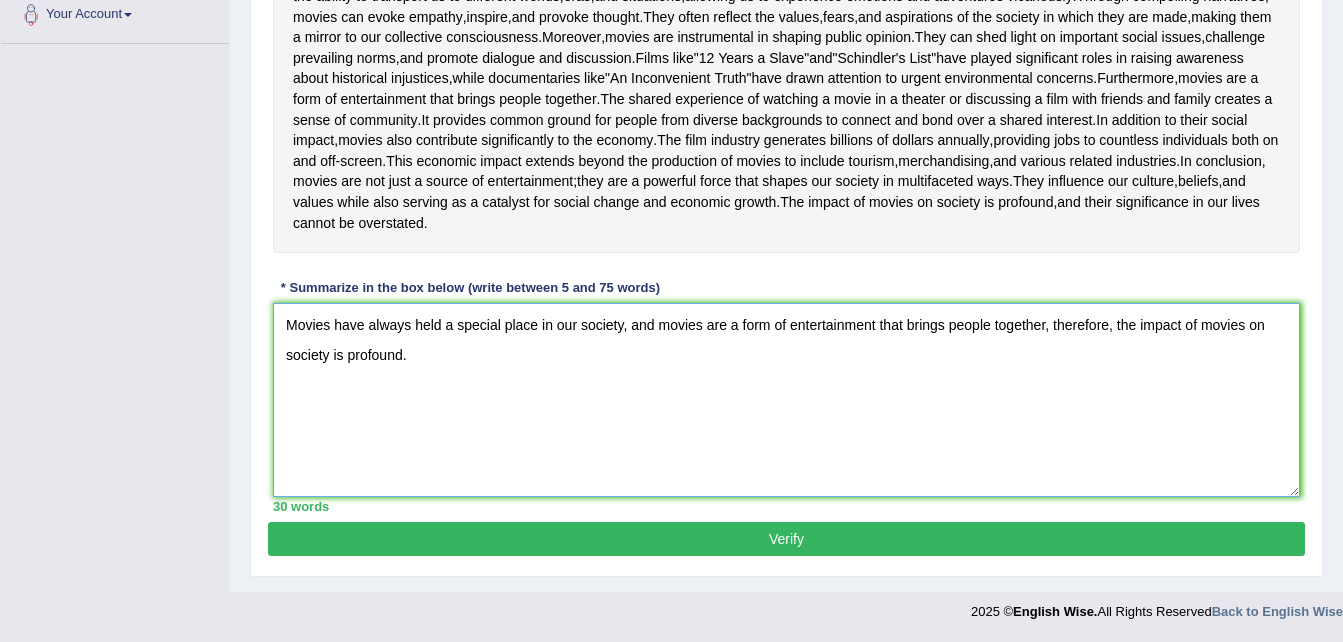 type on "Movies have always held a special place in our society, and movies are a form of entertainment that brings people together, therefore, the impact of movies on society is profound." 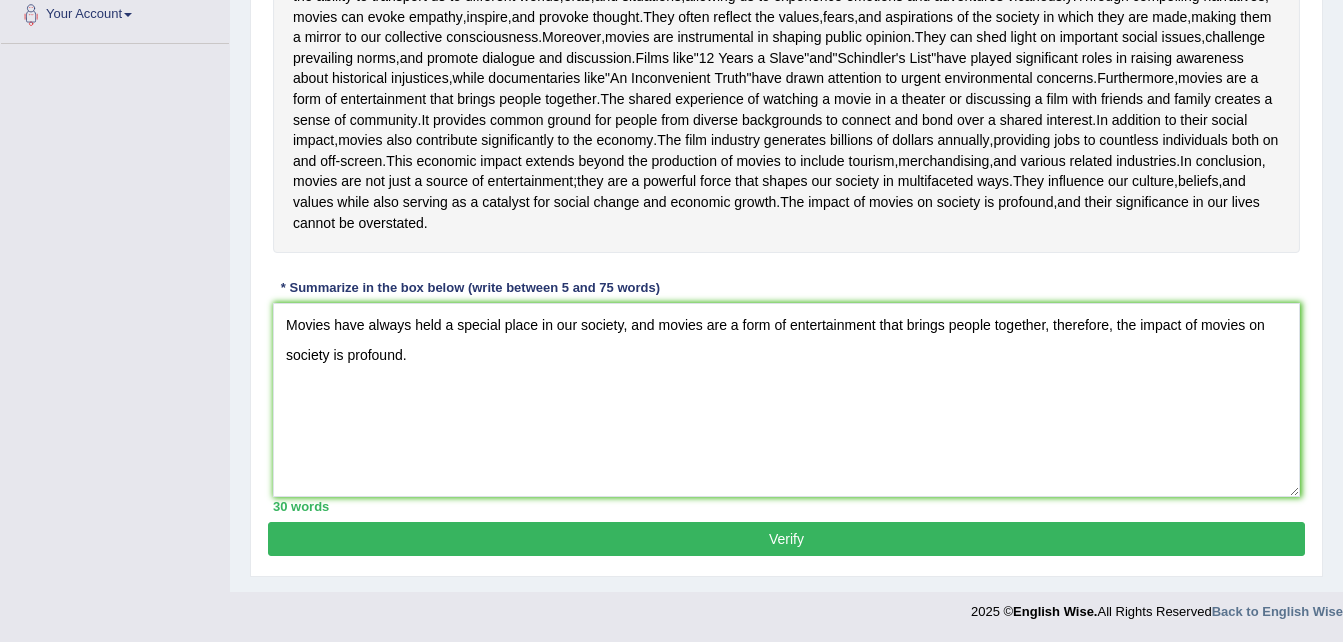click on "Verify" at bounding box center (786, 539) 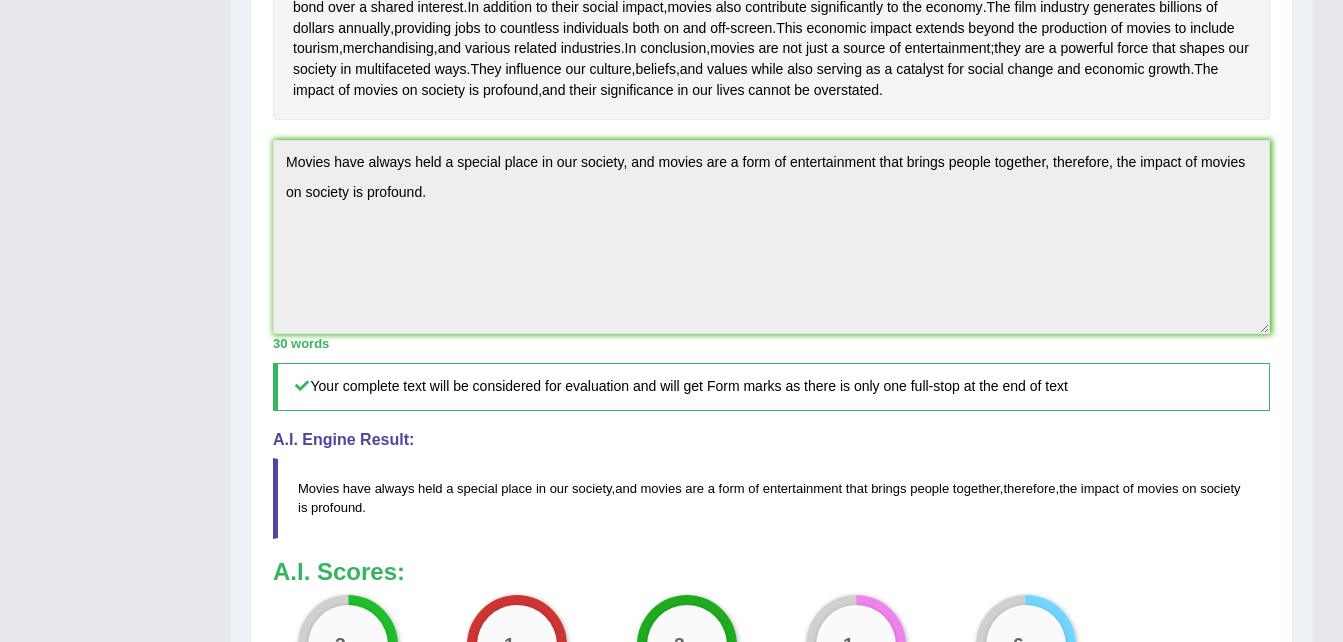 scroll, scrollTop: 1027, scrollLeft: 0, axis: vertical 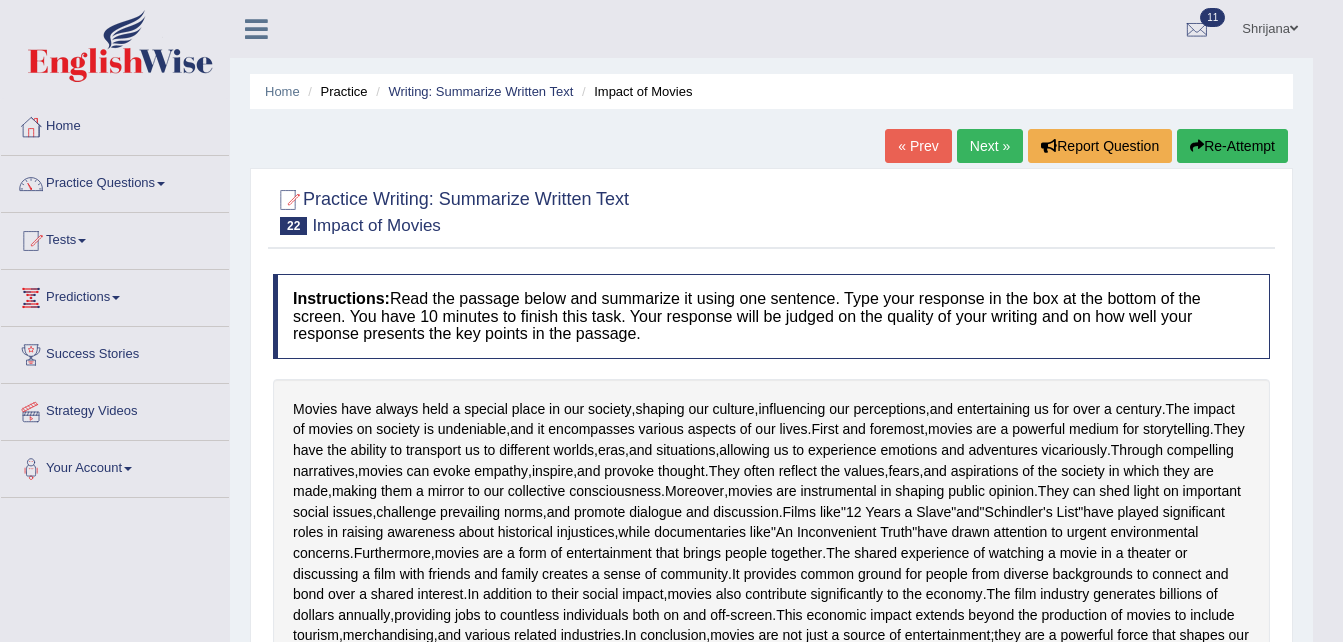 click on "Next »" at bounding box center [990, 146] 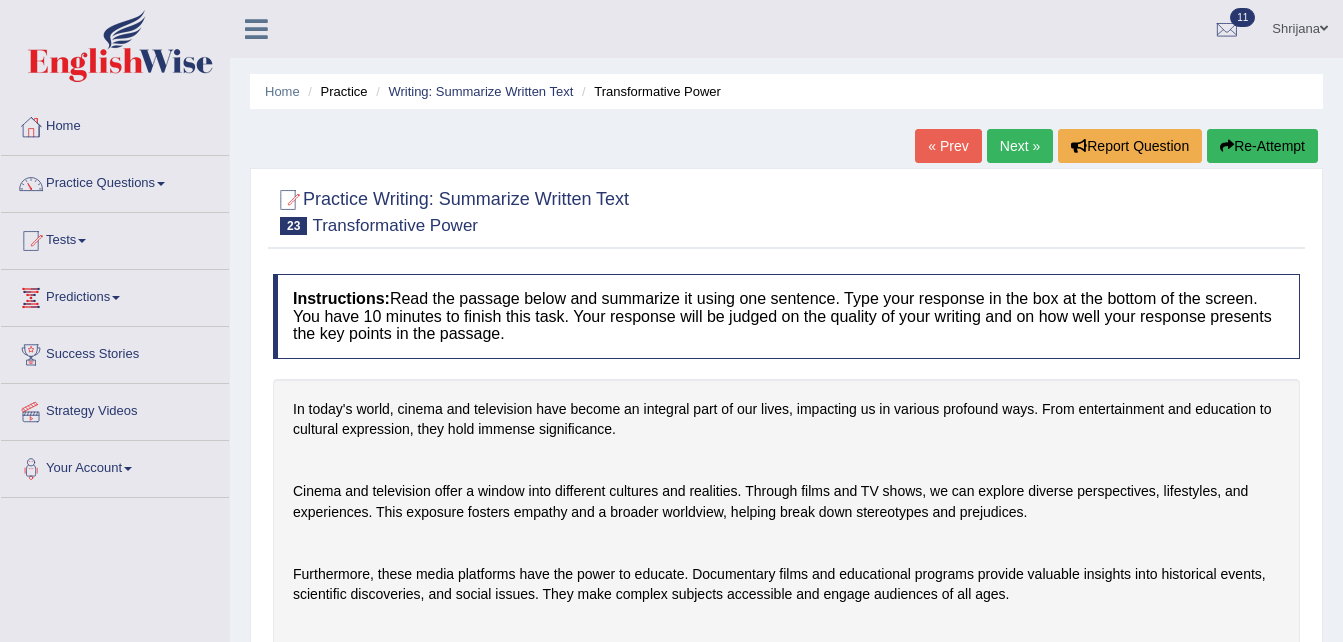 scroll, scrollTop: 80, scrollLeft: 0, axis: vertical 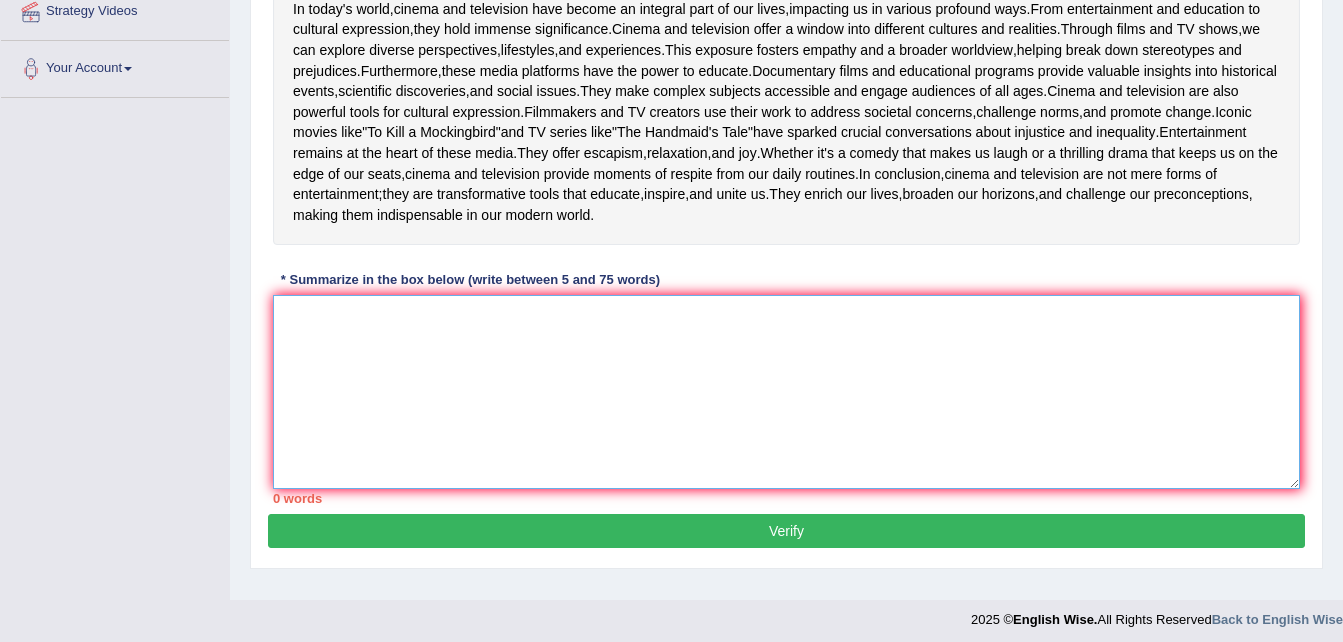 click at bounding box center [786, 392] 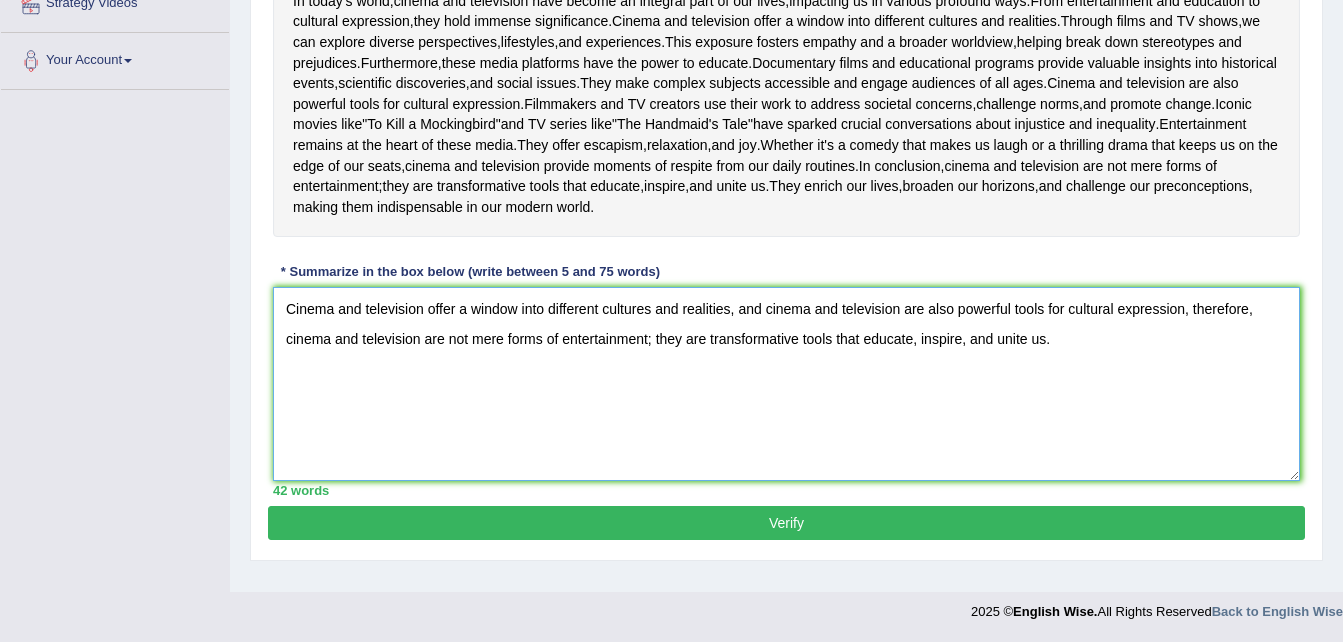 scroll, scrollTop: 536, scrollLeft: 0, axis: vertical 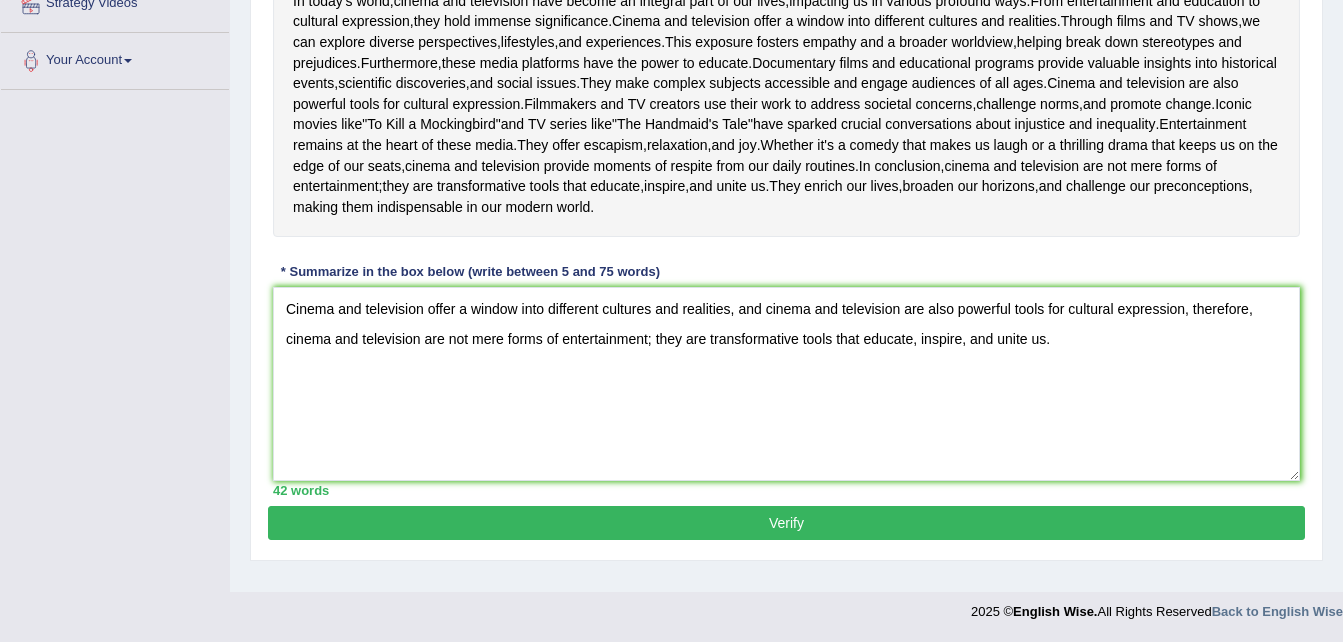 click on "Verify" at bounding box center (786, 523) 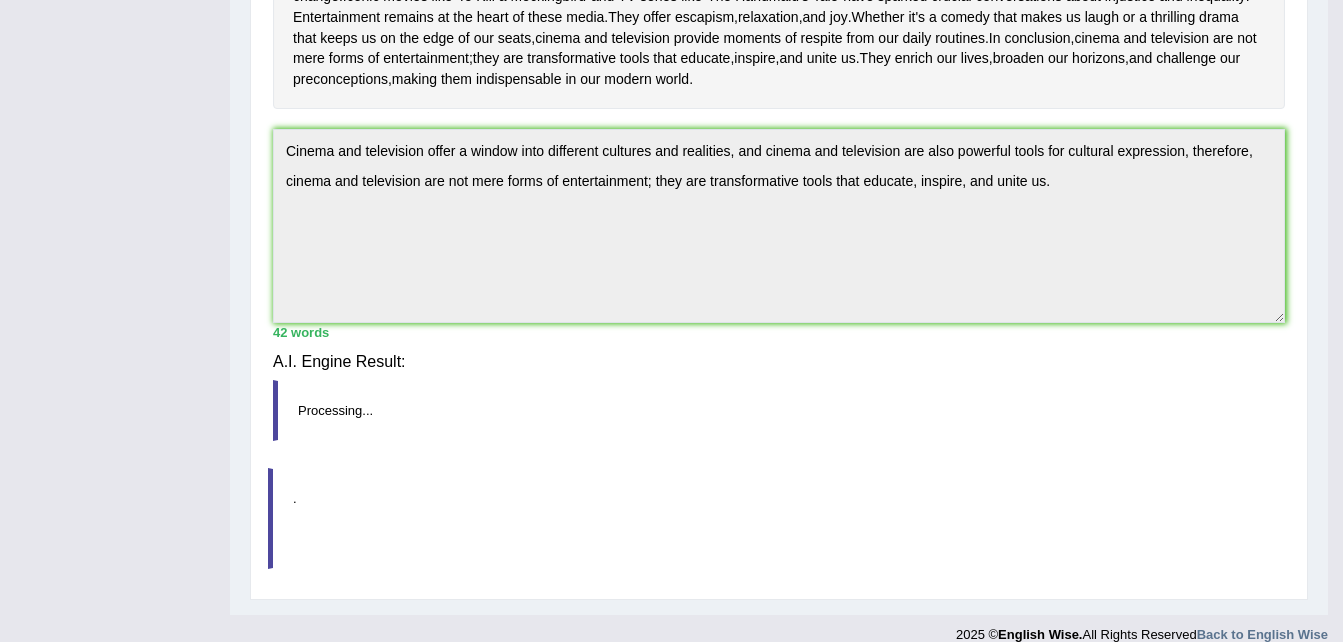 scroll, scrollTop: 525, scrollLeft: 0, axis: vertical 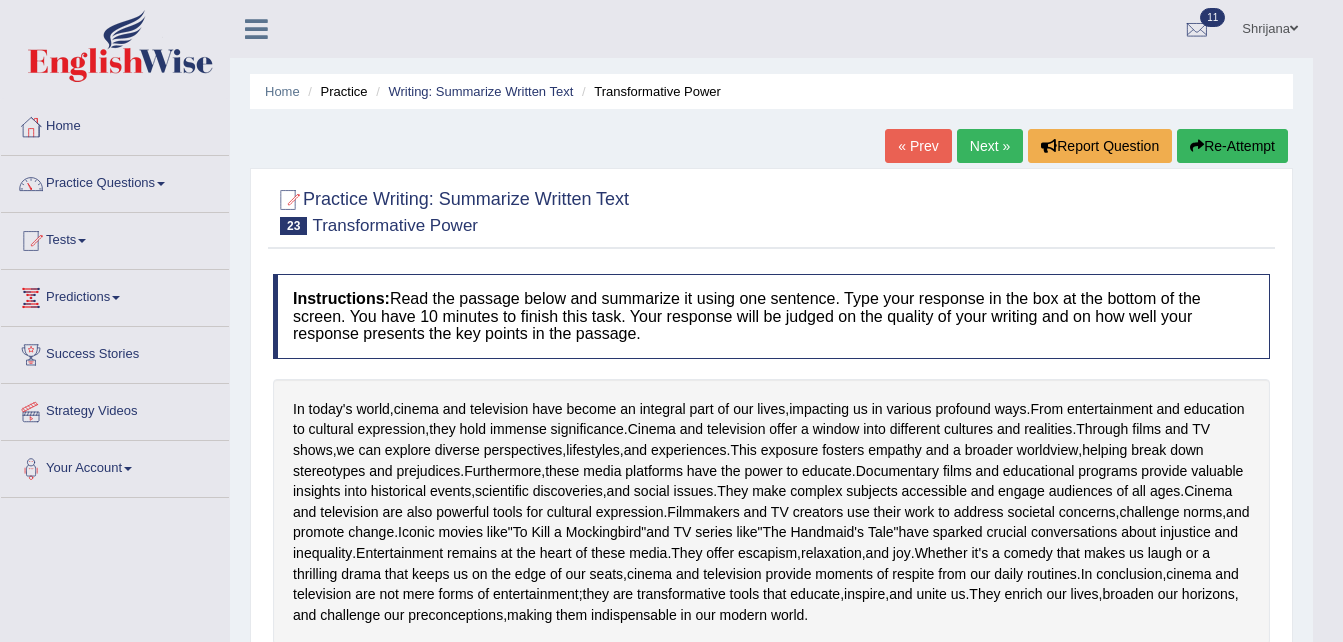 click on "Next »" at bounding box center [990, 146] 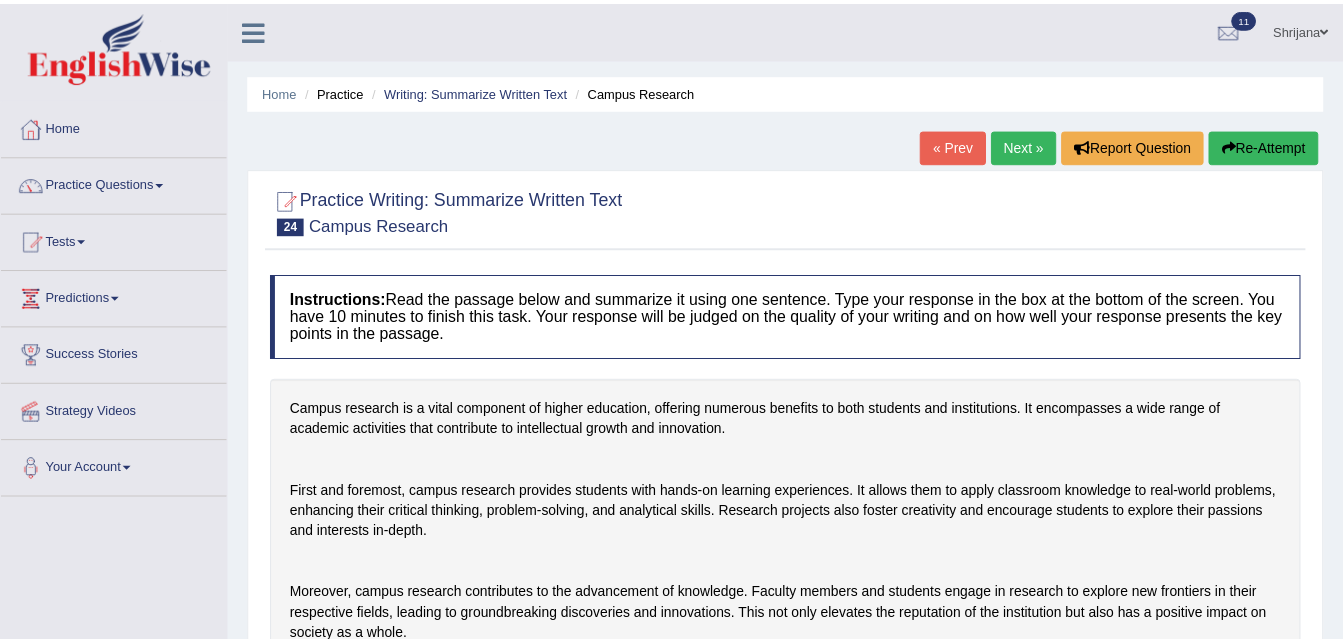 scroll, scrollTop: 0, scrollLeft: 0, axis: both 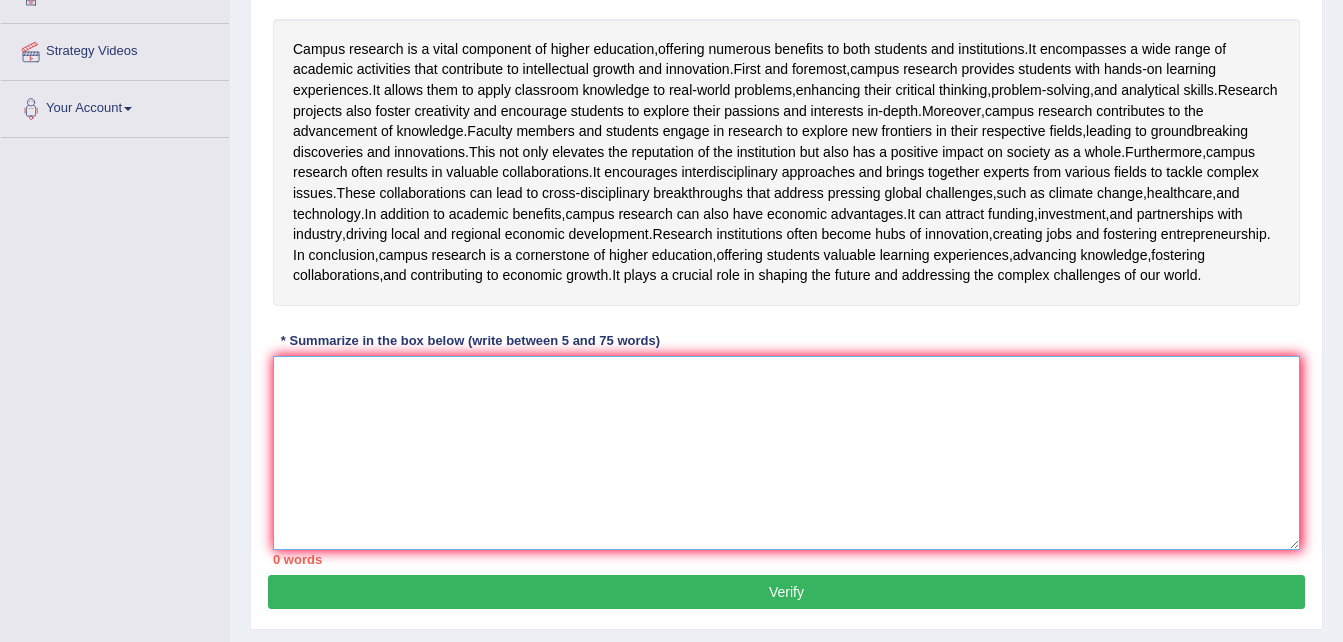 click at bounding box center [786, 453] 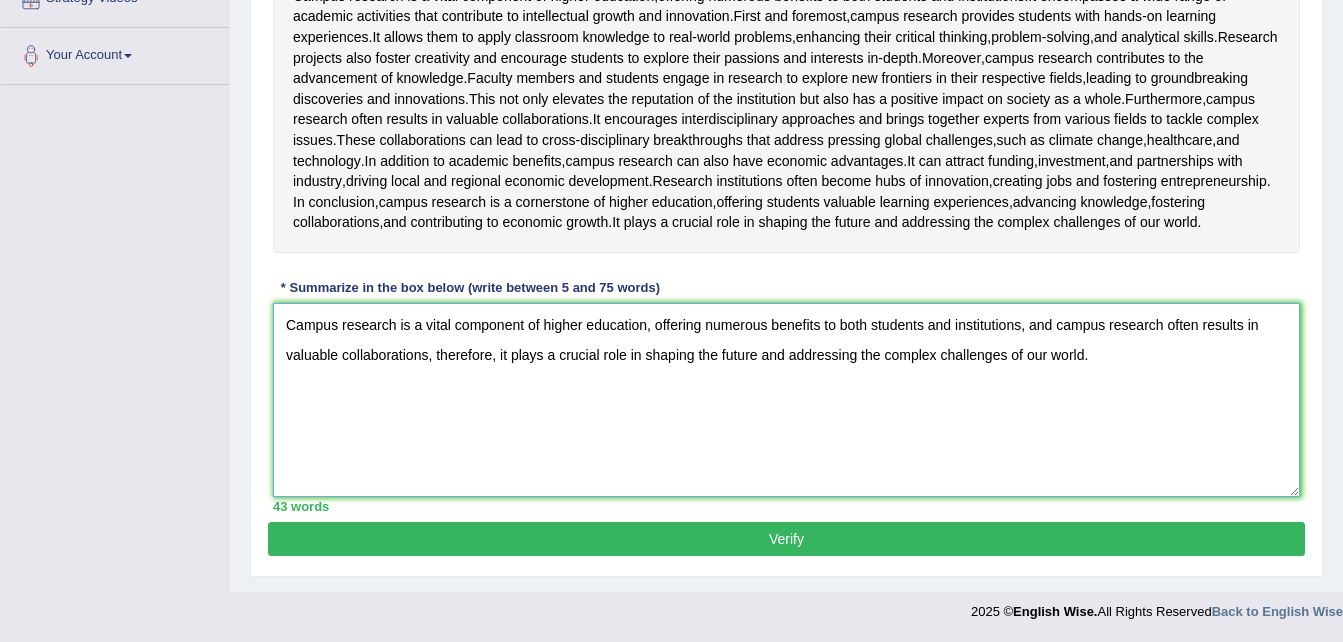 scroll, scrollTop: 480, scrollLeft: 0, axis: vertical 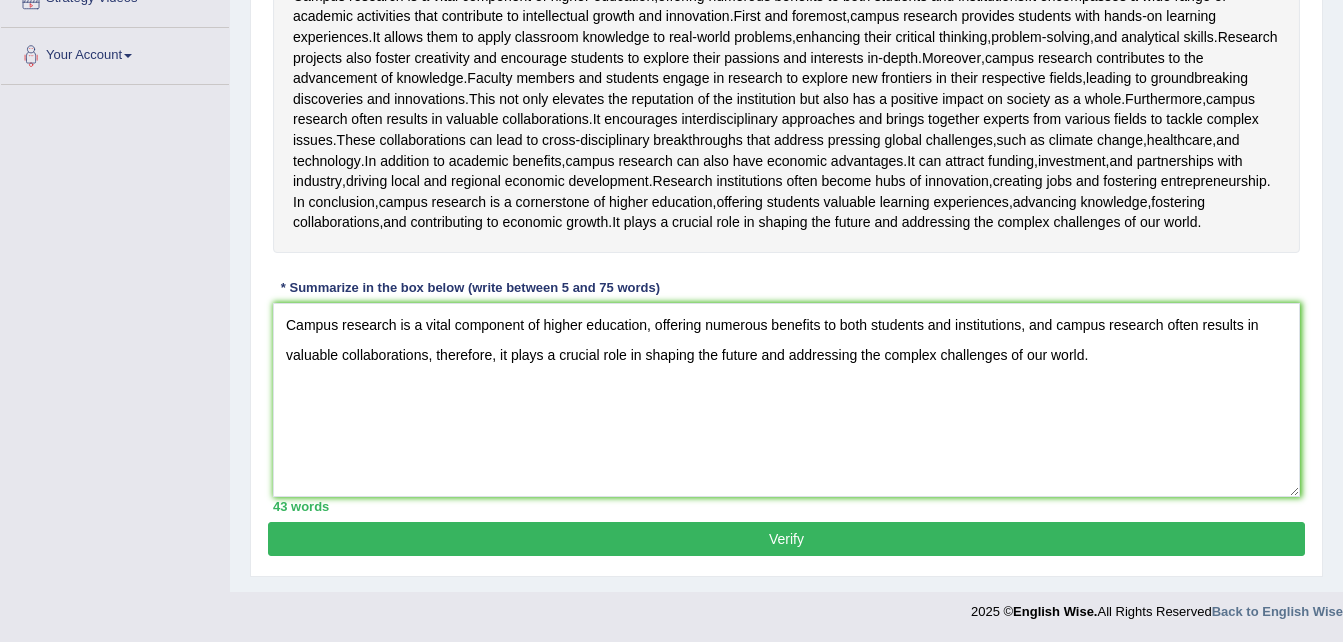 click on "Verify" at bounding box center (786, 539) 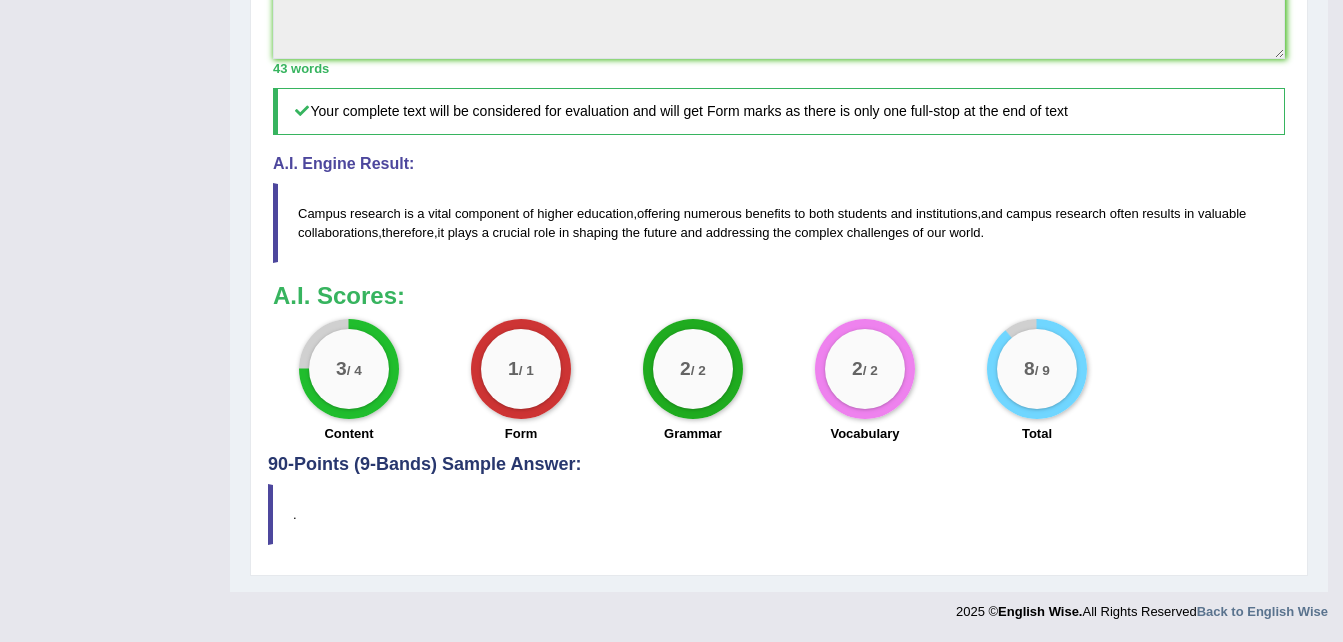 scroll, scrollTop: 986, scrollLeft: 0, axis: vertical 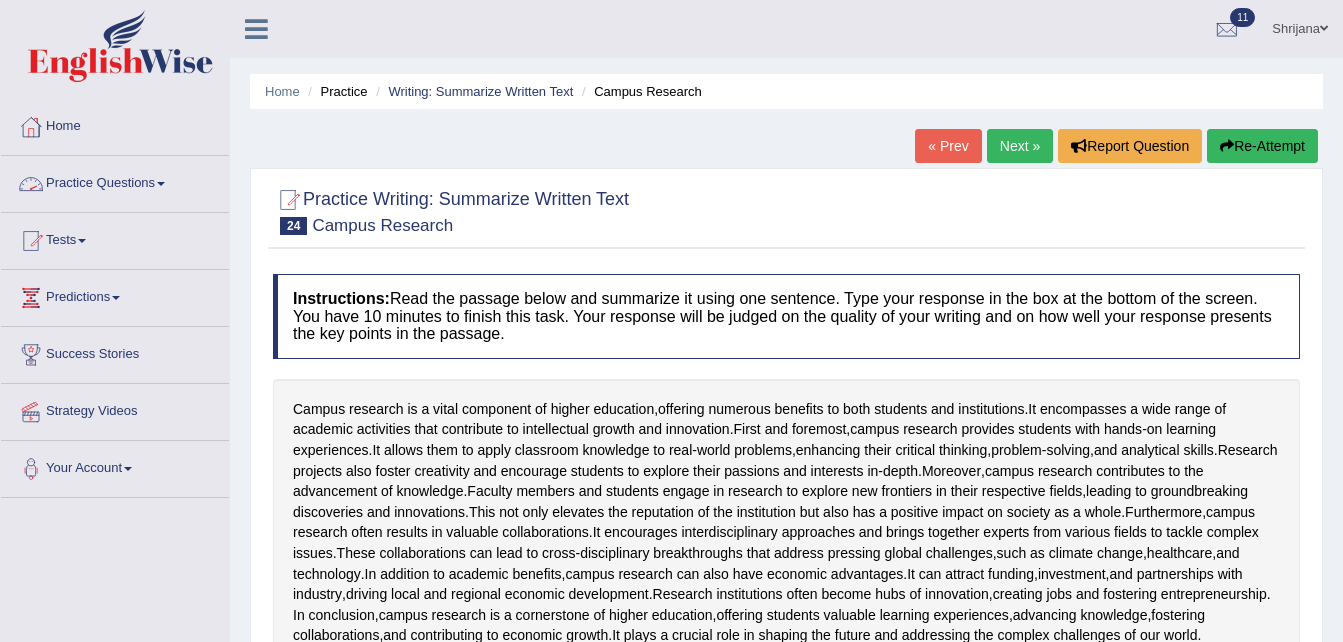 click on "Practice Questions" at bounding box center (115, 181) 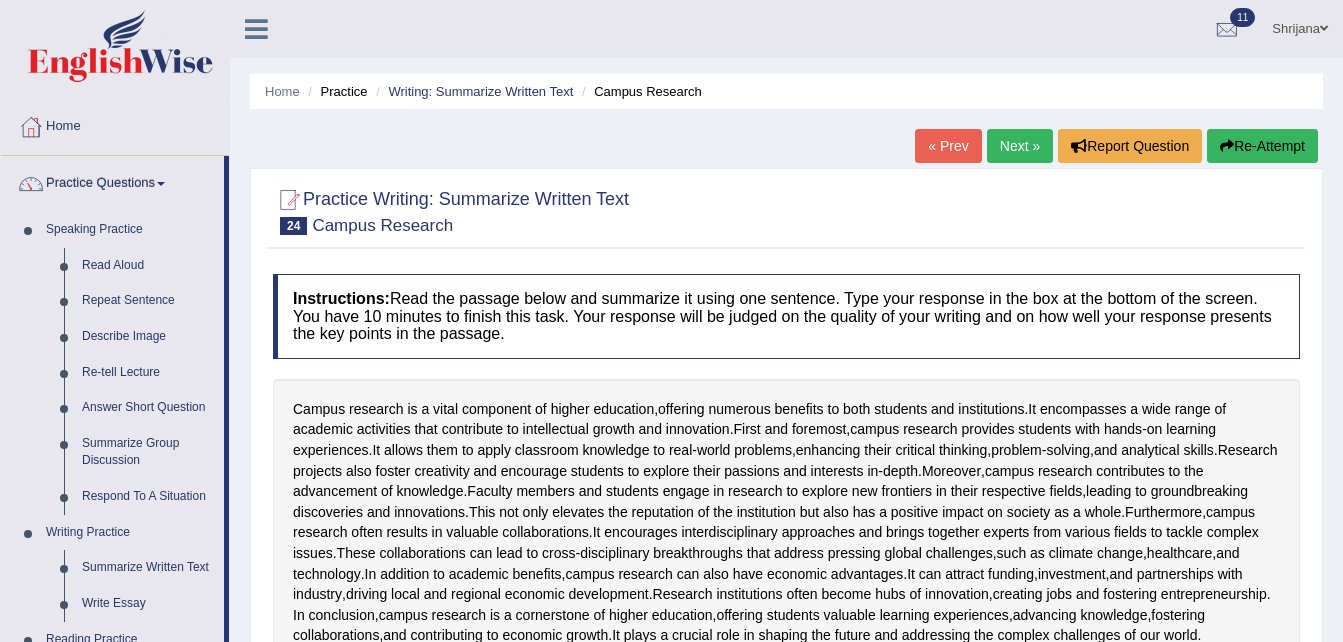 scroll, scrollTop: 561, scrollLeft: 0, axis: vertical 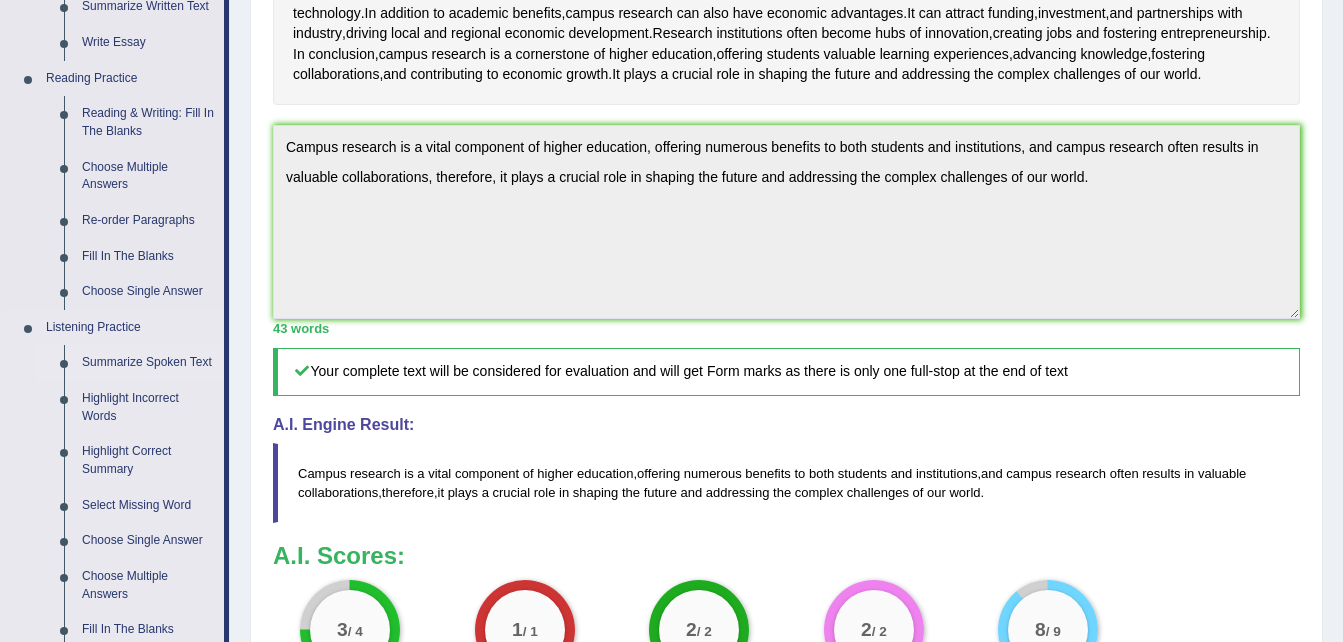 click on "Summarize Spoken Text" at bounding box center (148, 363) 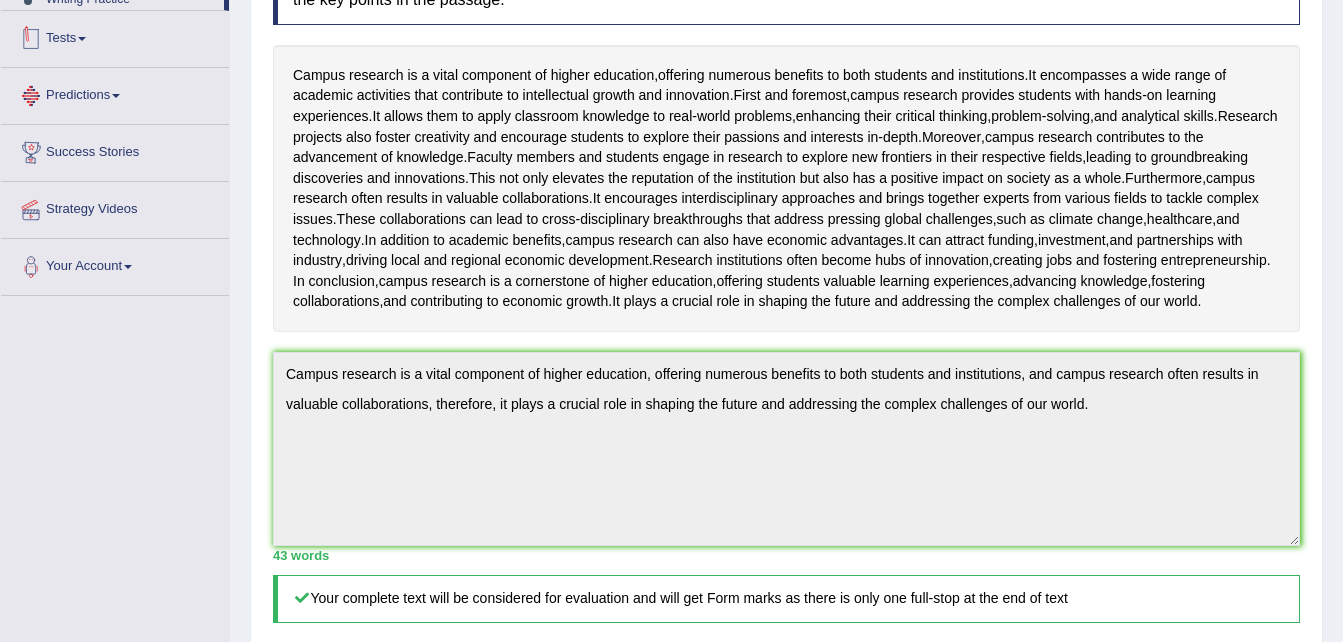 scroll, scrollTop: 478, scrollLeft: 0, axis: vertical 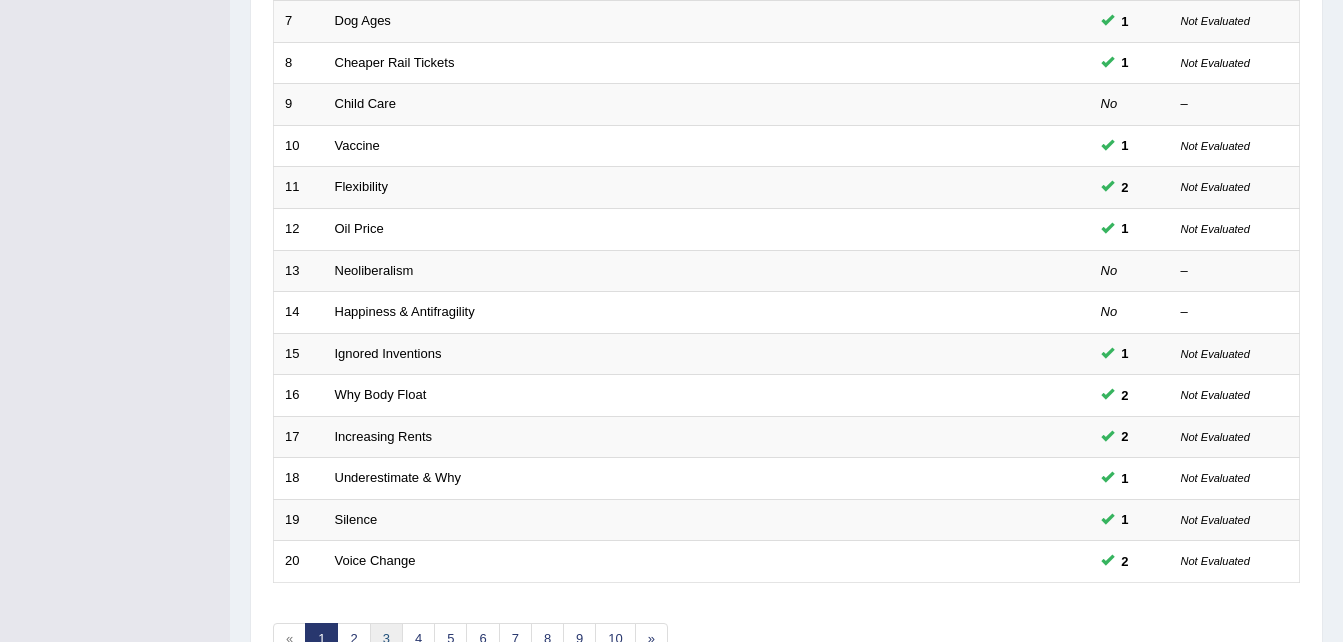 click on "3" at bounding box center (386, 639) 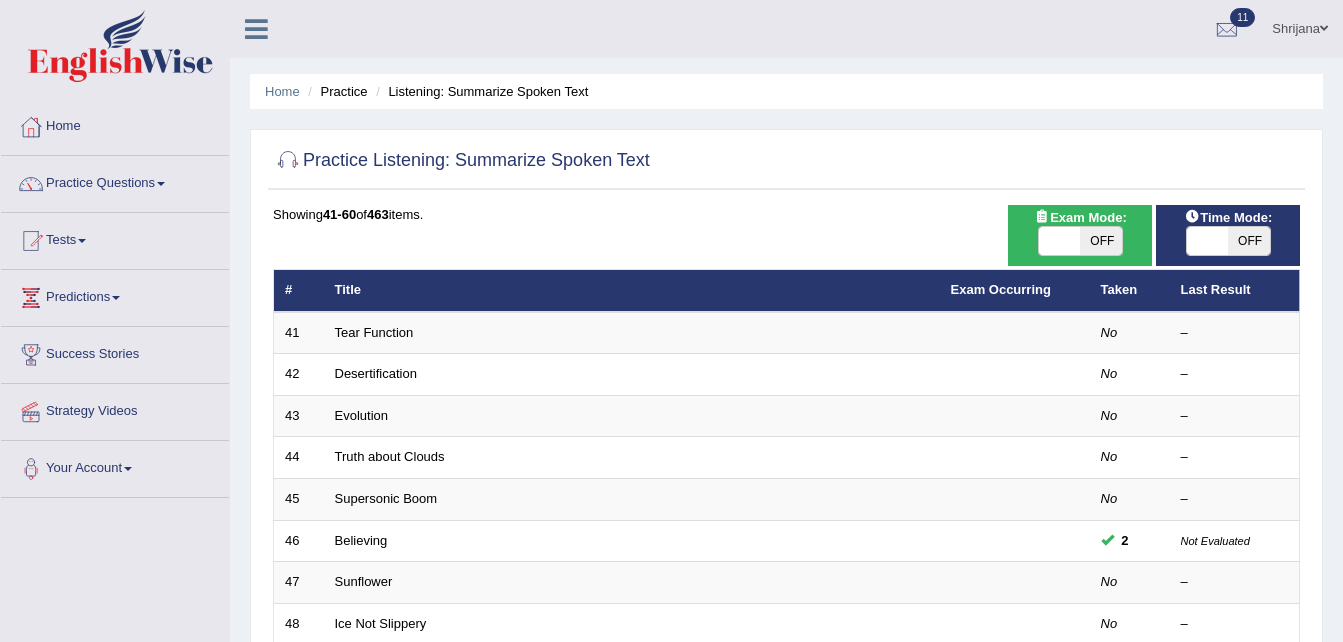 scroll, scrollTop: 0, scrollLeft: 0, axis: both 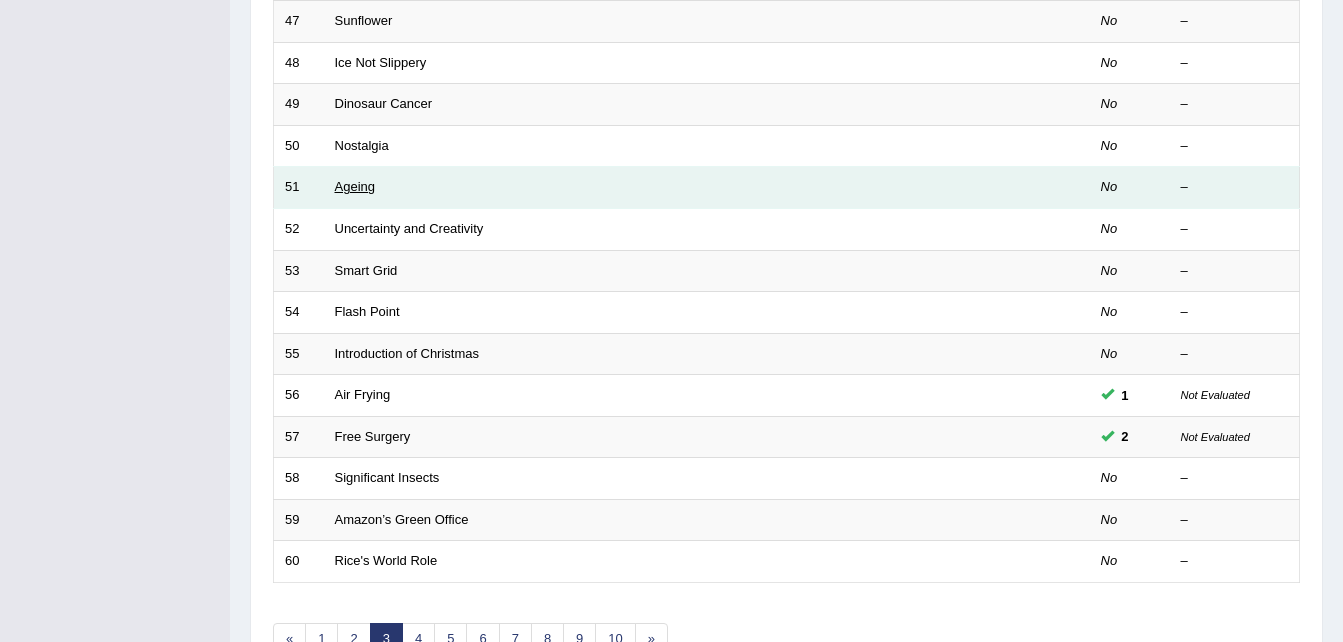 click on "Ageing" at bounding box center [355, 186] 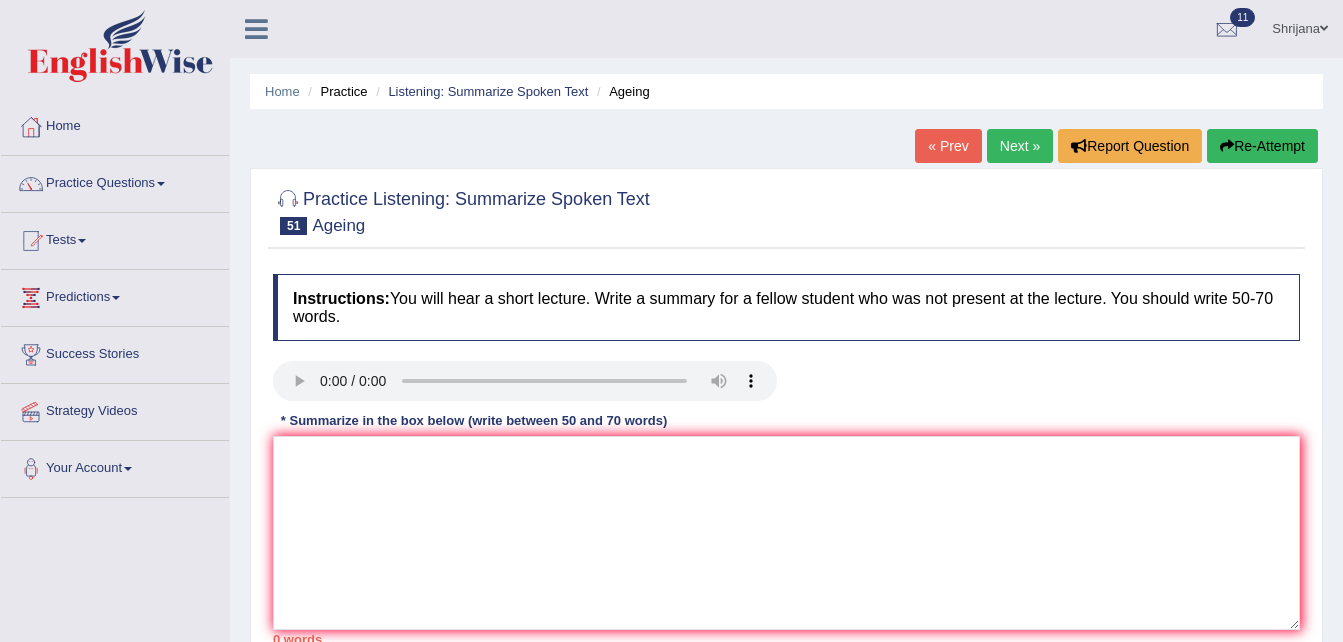 scroll, scrollTop: 0, scrollLeft: 0, axis: both 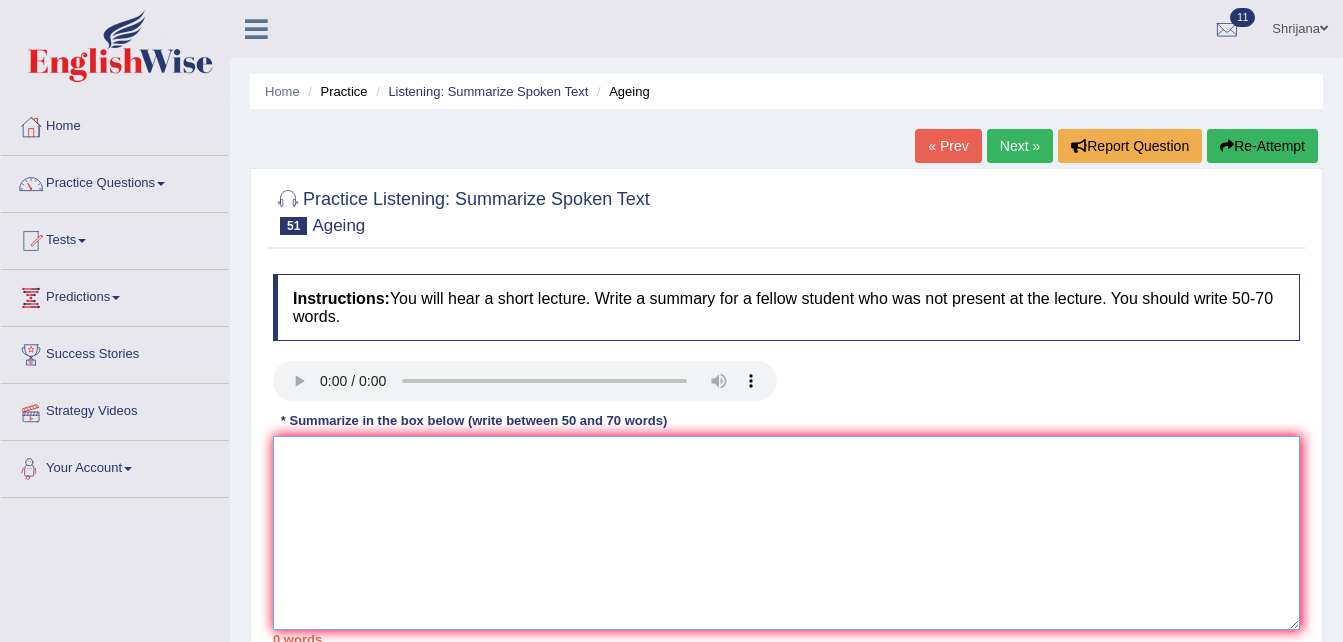 click at bounding box center [786, 533] 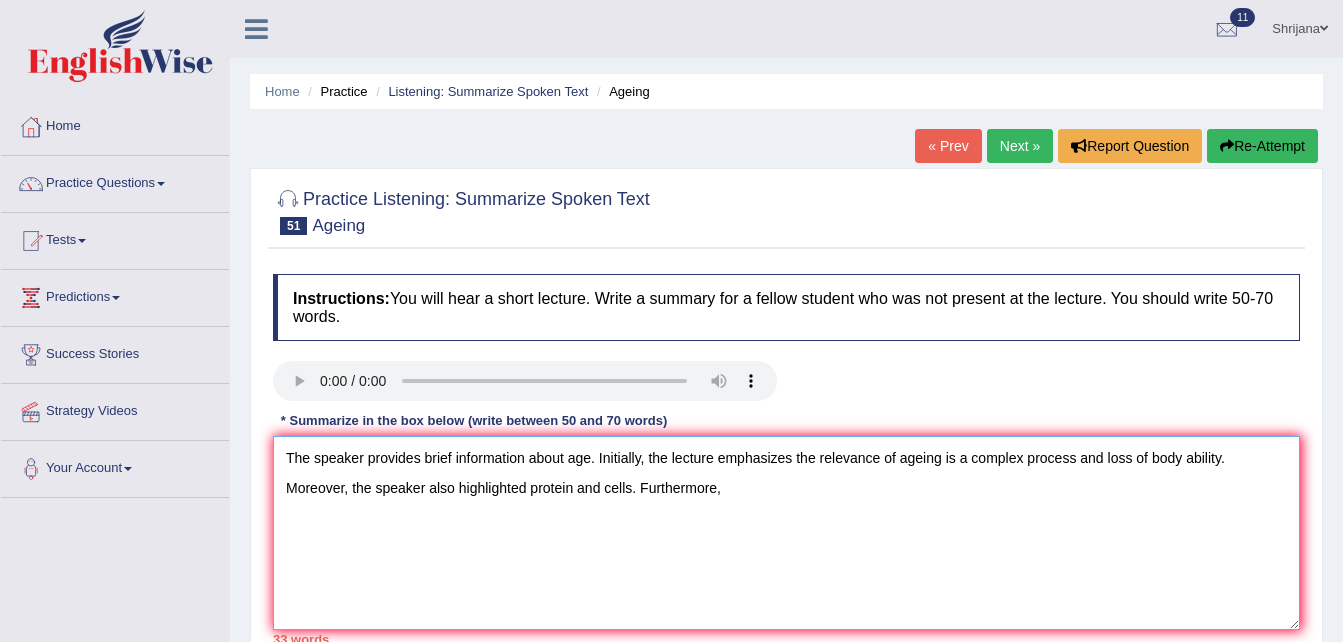 click on "The speaker provides brief information about age. Initially, the lecture emphasizes the relevance of ageing is a complex process and loss of body ability. Moreover, the speaker also highlighted protein and cells. Furthermore," at bounding box center (786, 533) 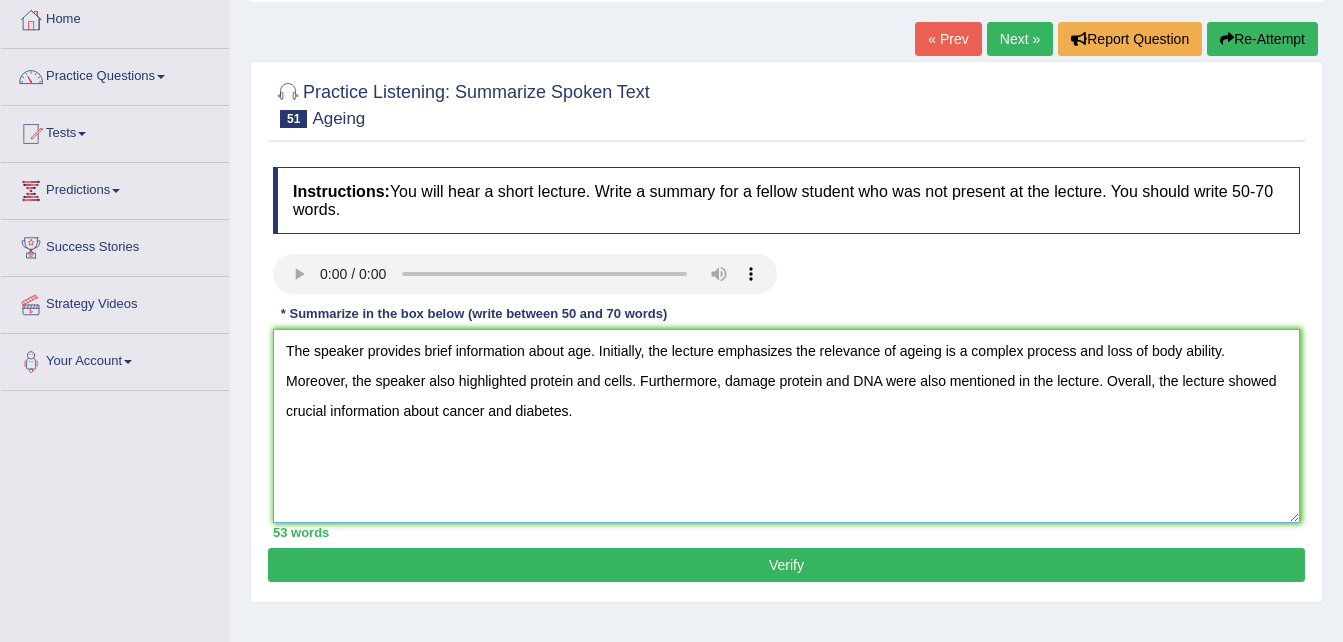 scroll, scrollTop: 120, scrollLeft: 0, axis: vertical 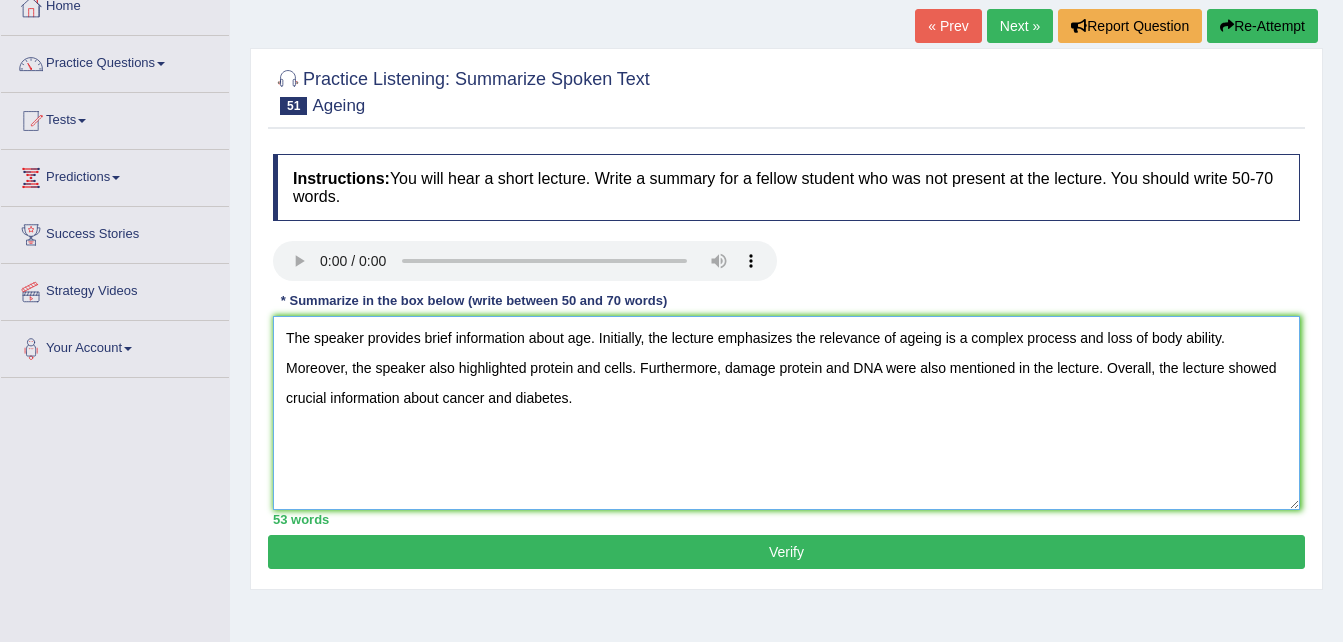 type on "The speaker provides brief information about age. Initially, the lecture emphasizes the relevance of ageing is a complex process and loss of body ability. Moreover, the speaker also highlighted protein and cells. Furthermore, damage protein and DNA were also mentioned in the lecture. Overall, the lecture showed crucial information about cancer and diabetes." 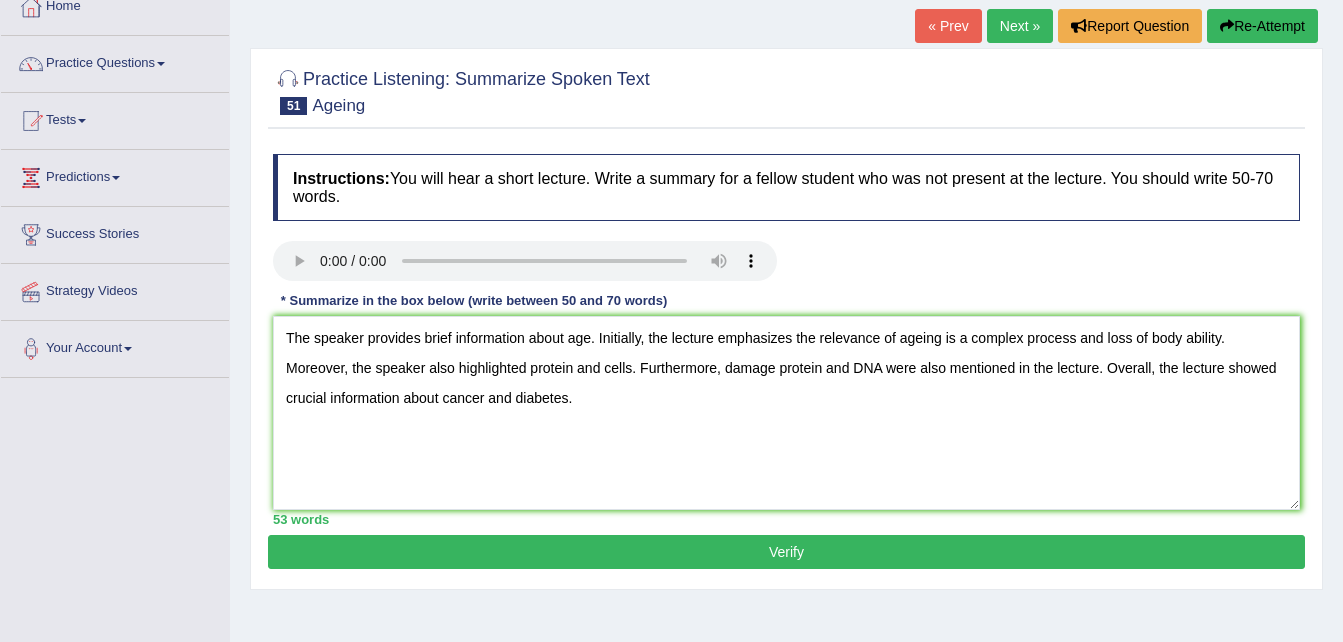 click on "Home
Practice
Listening: Summarize Spoken Text
Ageing
« Prev Next »  Report Question  Re-Attempt
Practice Listening: Summarize Spoken Text
51
Ageing
Instructions:  You will hear a short lecture. Write a summary for a fellow student who was not present at the lecture. You should write 50-70 words.
Transcript: Recorded Answer: * Summarize in the box below (write between 50 and 70 words) The speaker provides brief information about age. Initially, the lecture emphasizes the relevance of ageing is a complex process and loss of body ability. Moreover, the speaker also highlighted protein and cells. Furthermore, damage protein and DNA were also mentioned in the lecture. Overall, the lecture showed crucial information about cancer and diabetes. 53 words Written Keywords: A.I. Engine Result: Processing... . Verify" at bounding box center [786, 380] 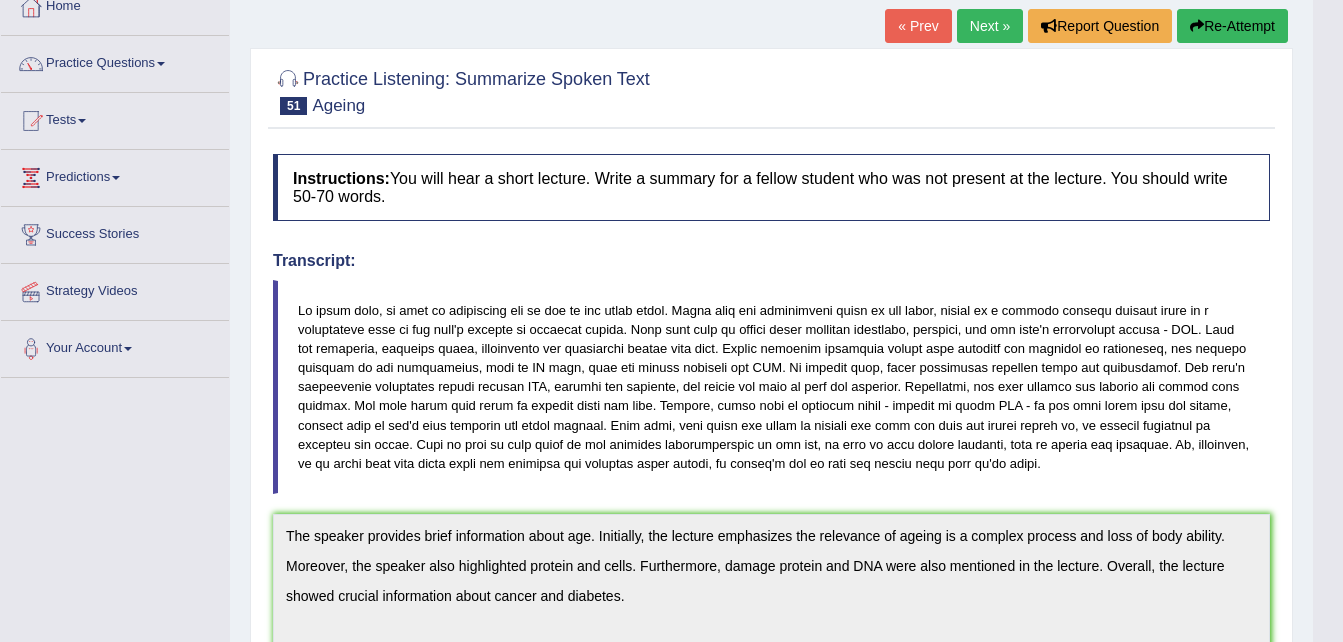 scroll, scrollTop: 681, scrollLeft: 0, axis: vertical 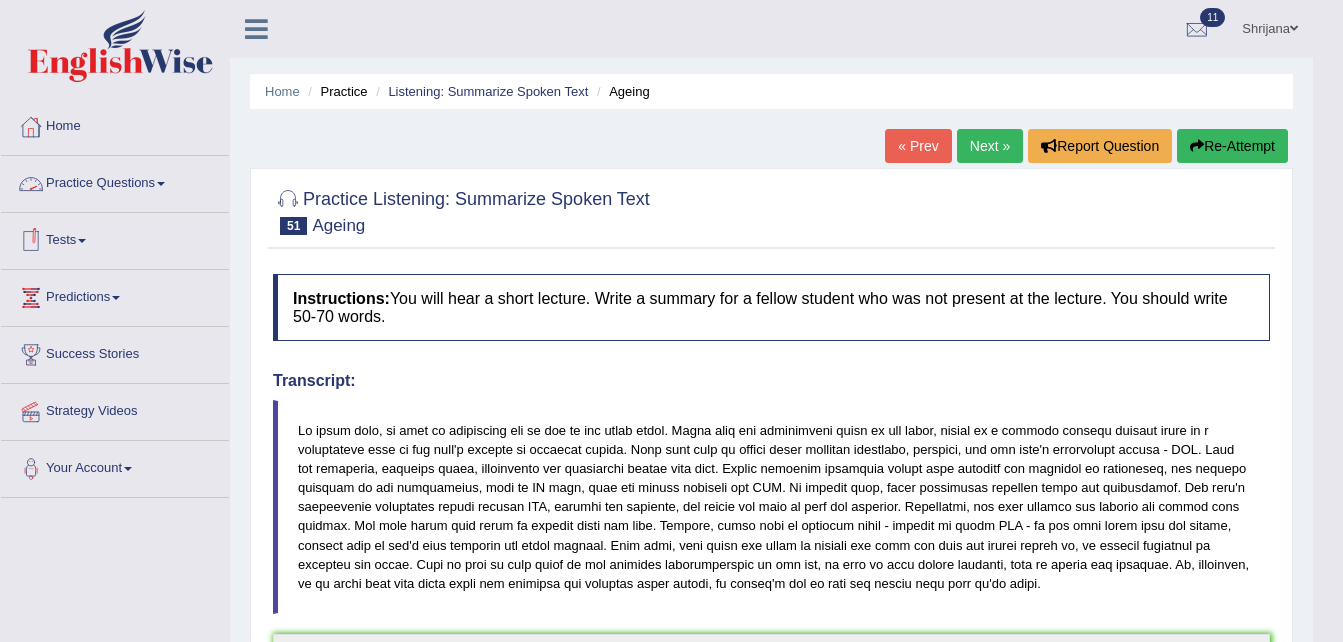 click on "Practice Questions" at bounding box center (115, 181) 